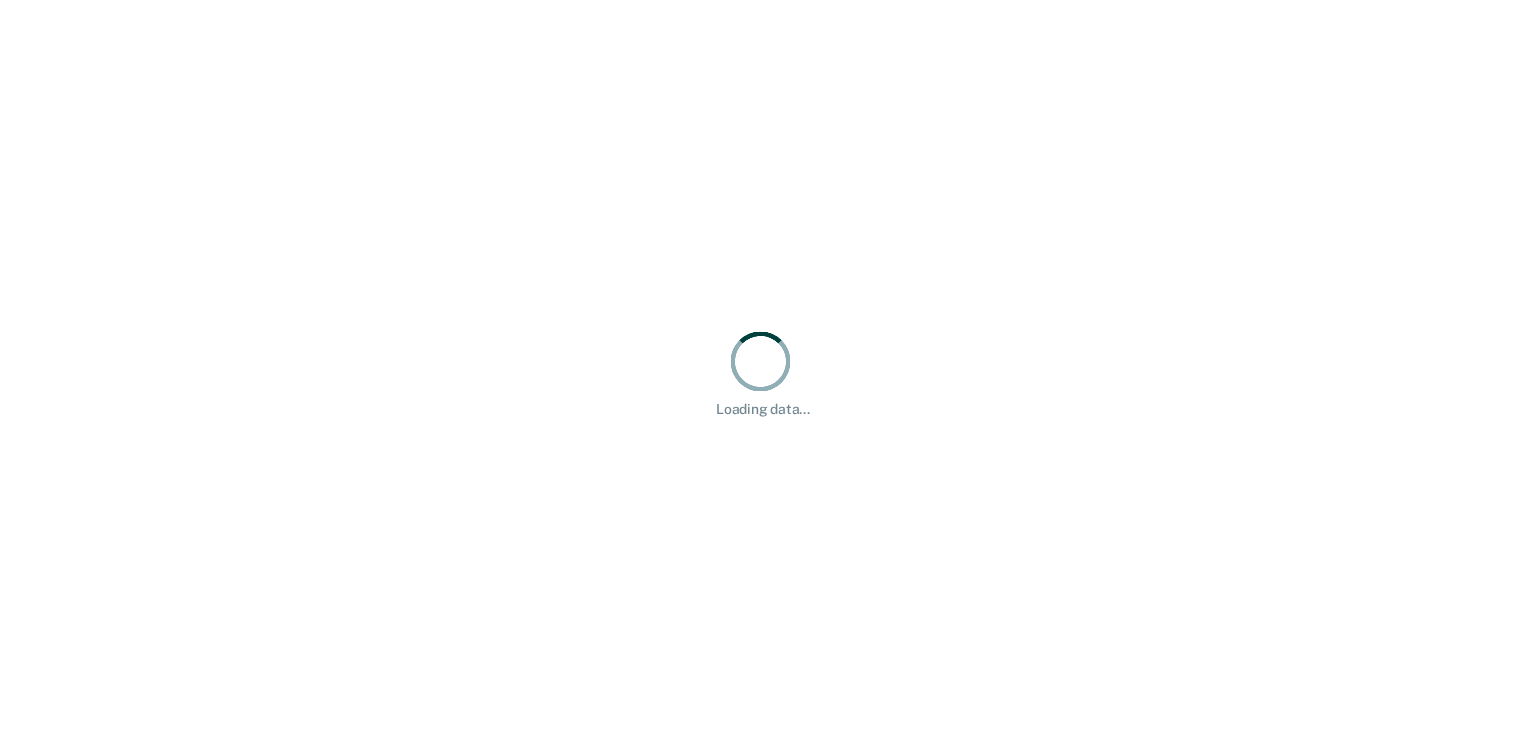 scroll, scrollTop: 0, scrollLeft: 0, axis: both 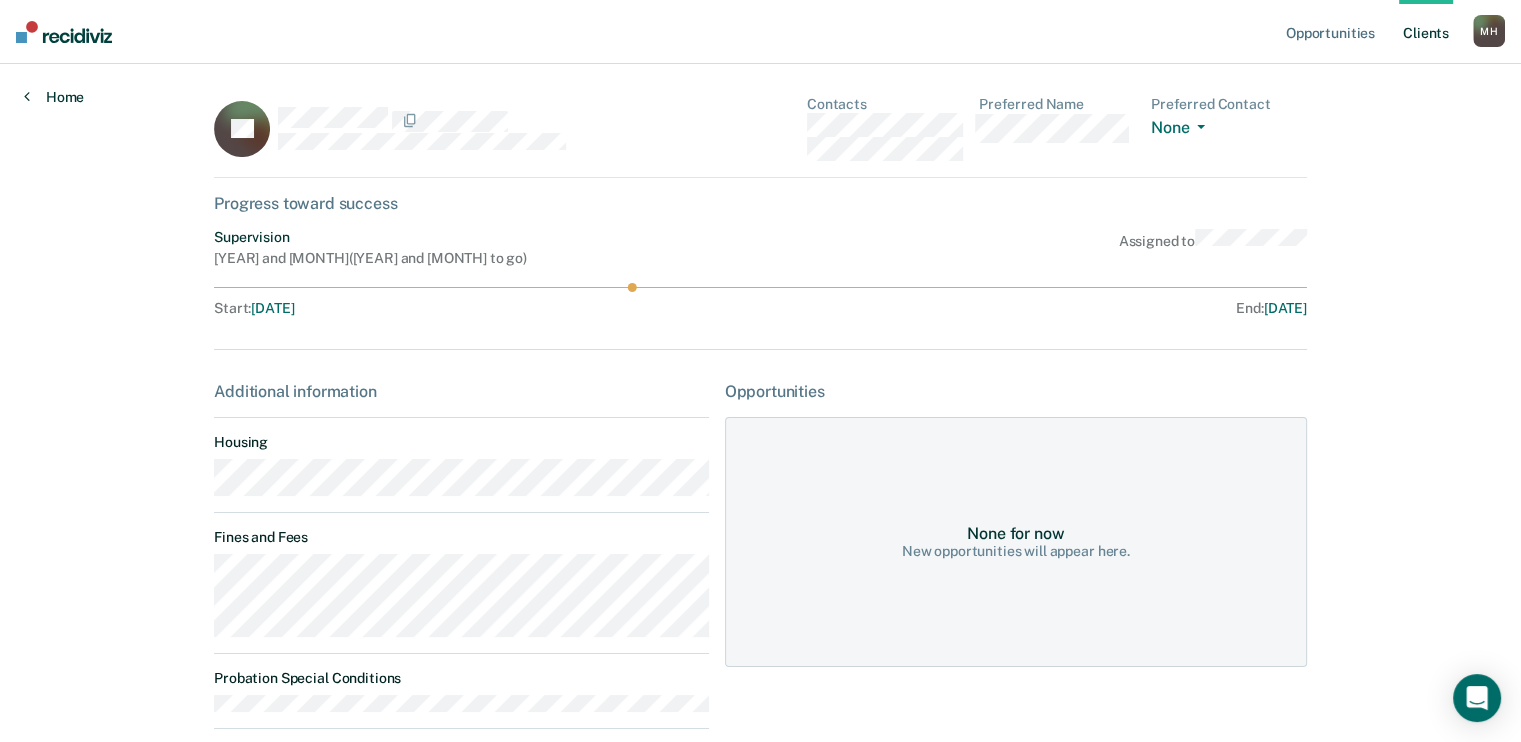 click on "Home" at bounding box center (54, 97) 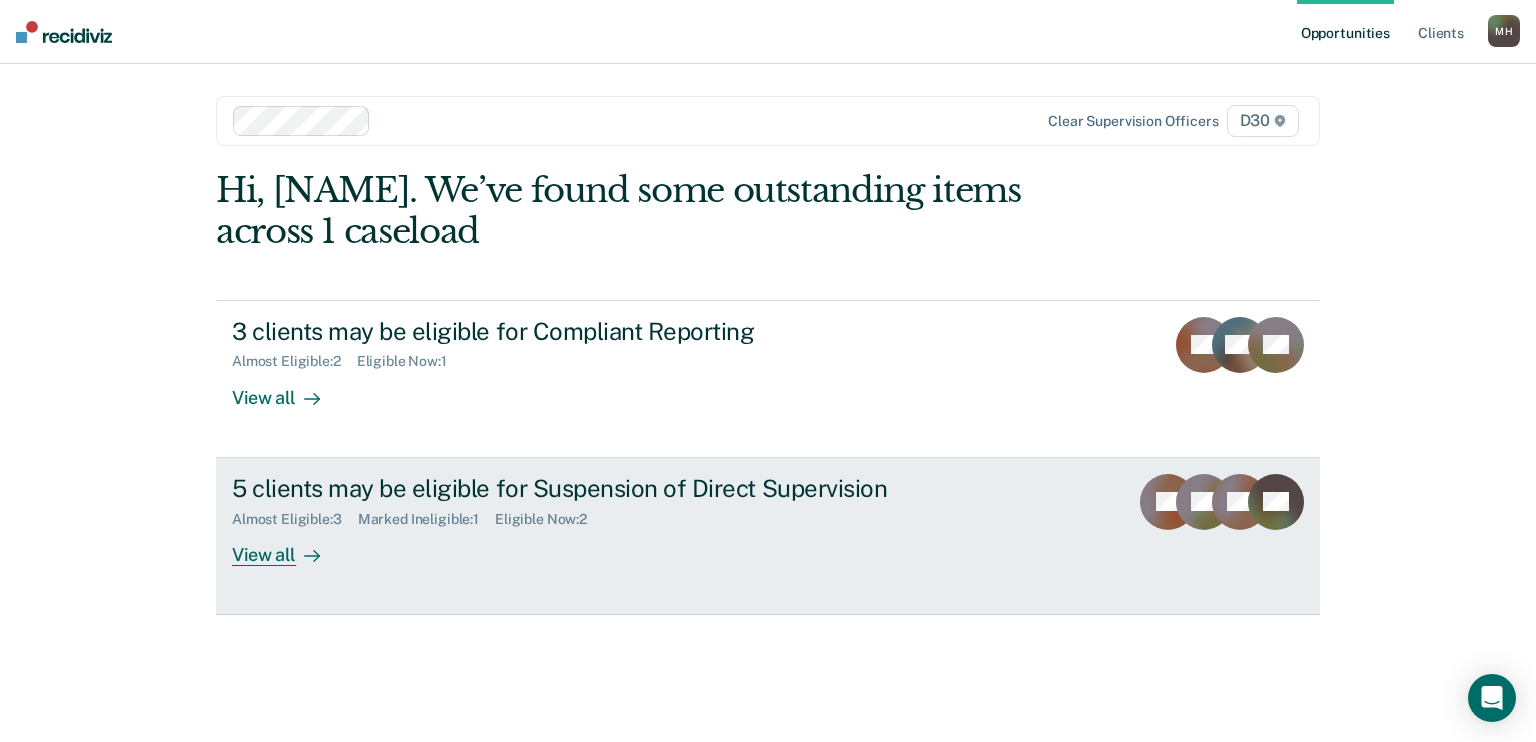 click on "View all" at bounding box center (288, 546) 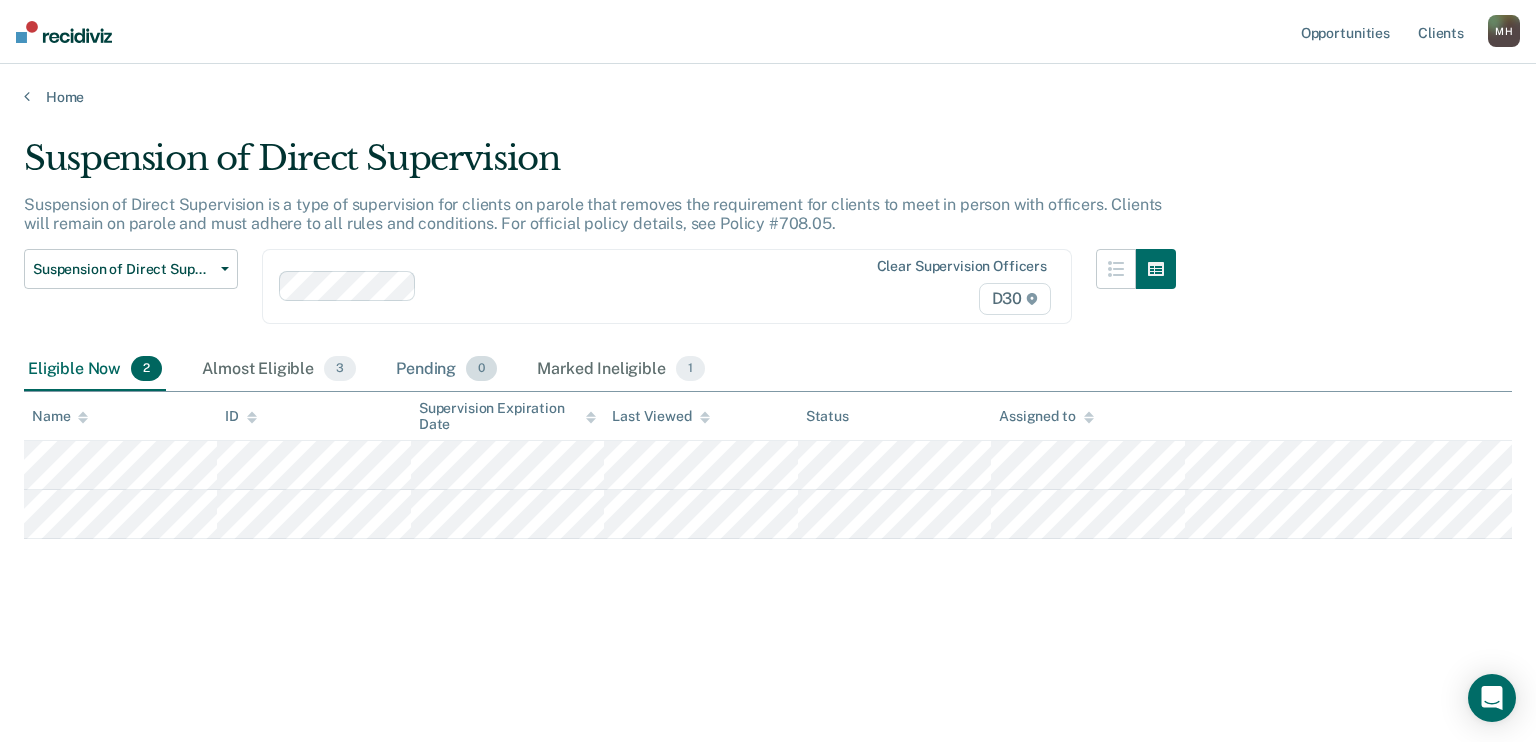 click on "Pending 0" at bounding box center (446, 370) 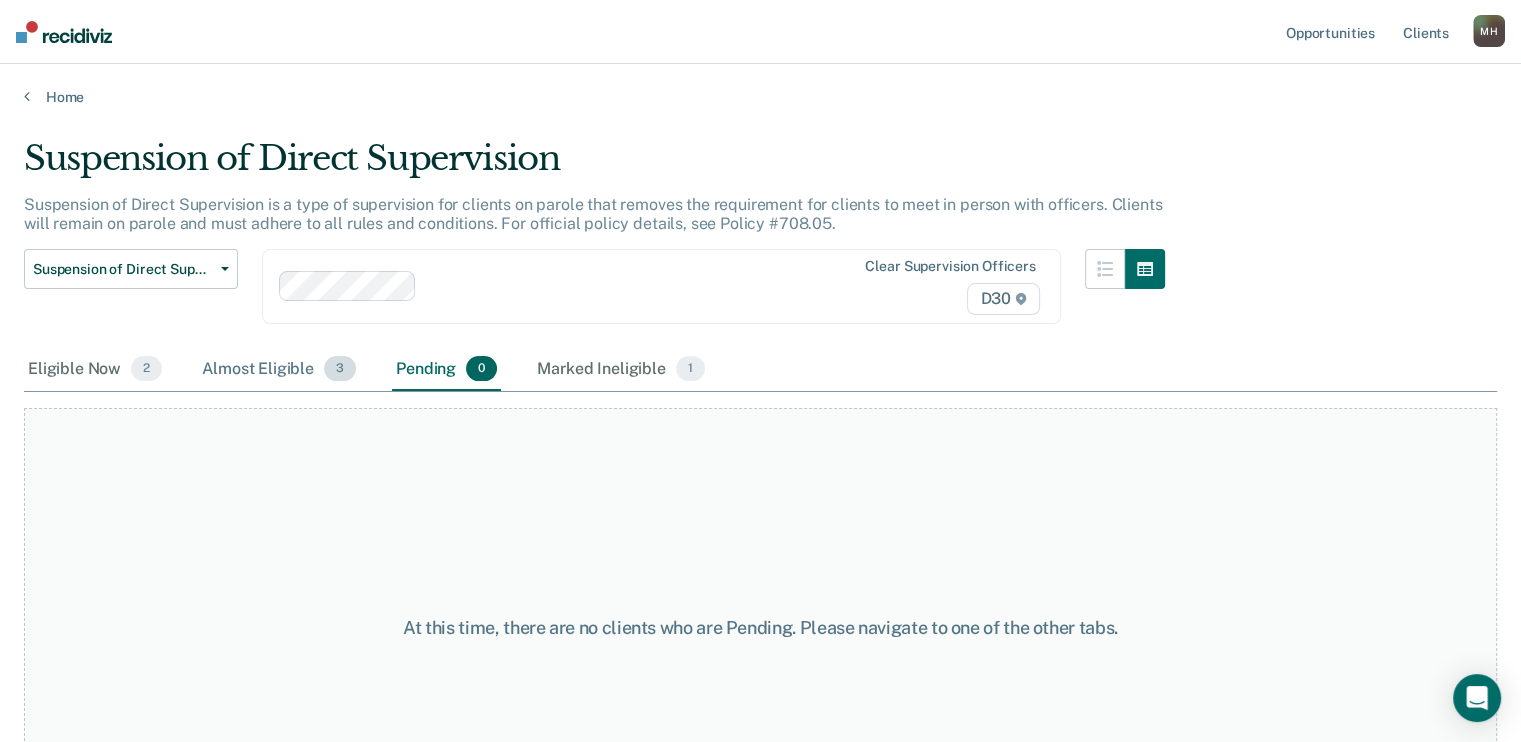 click on "Almost Eligible 3" at bounding box center (279, 370) 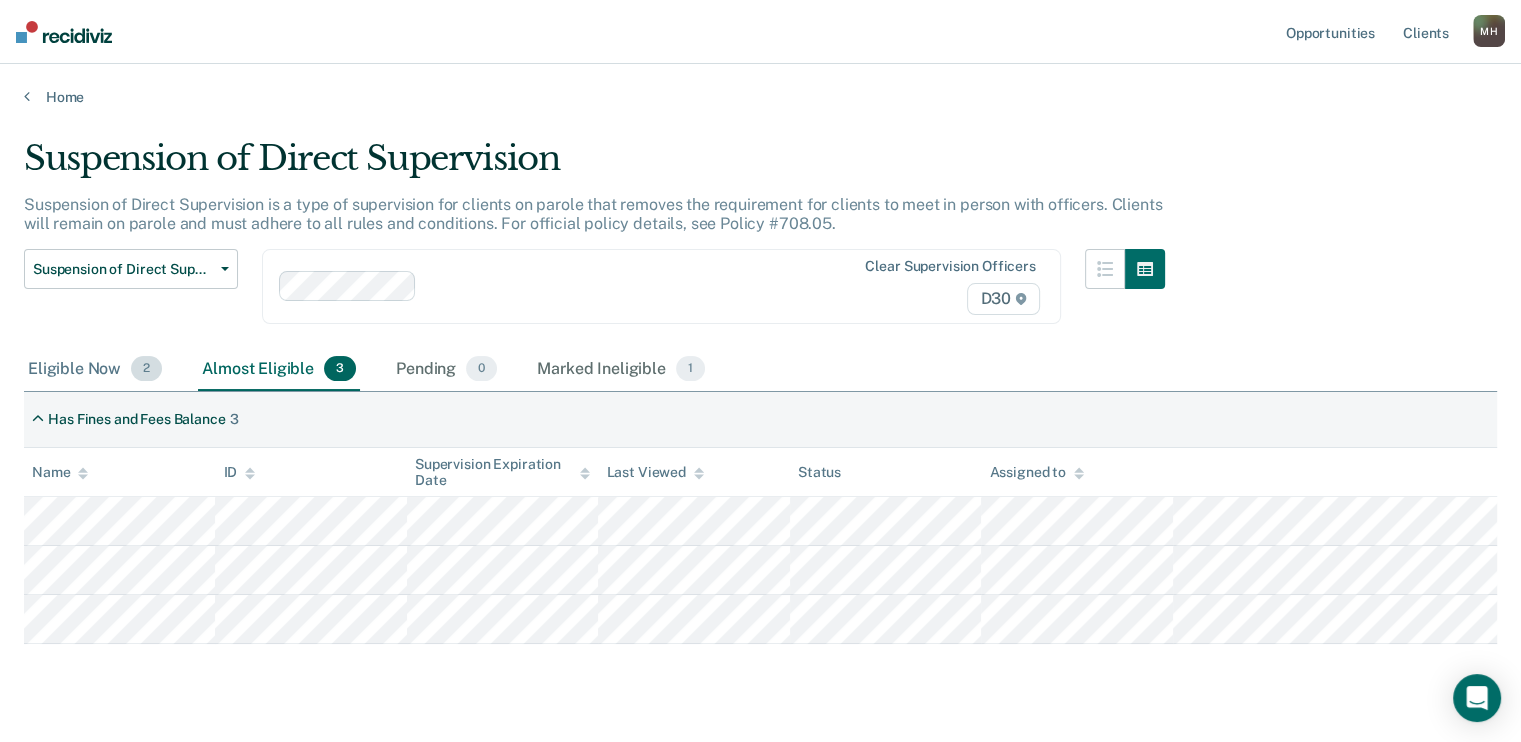 drag, startPoint x: 97, startPoint y: 373, endPoint x: 97, endPoint y: 346, distance: 27 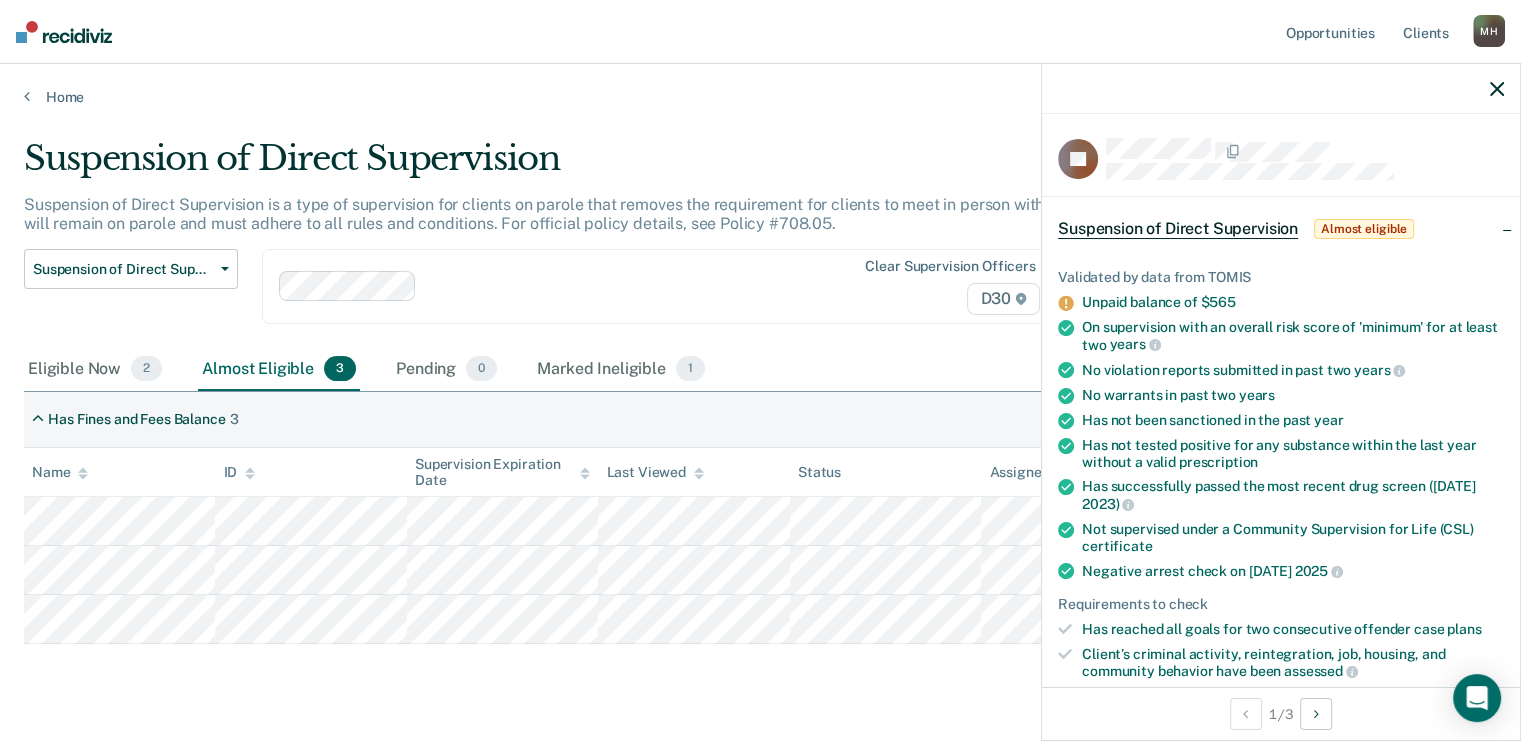 click 